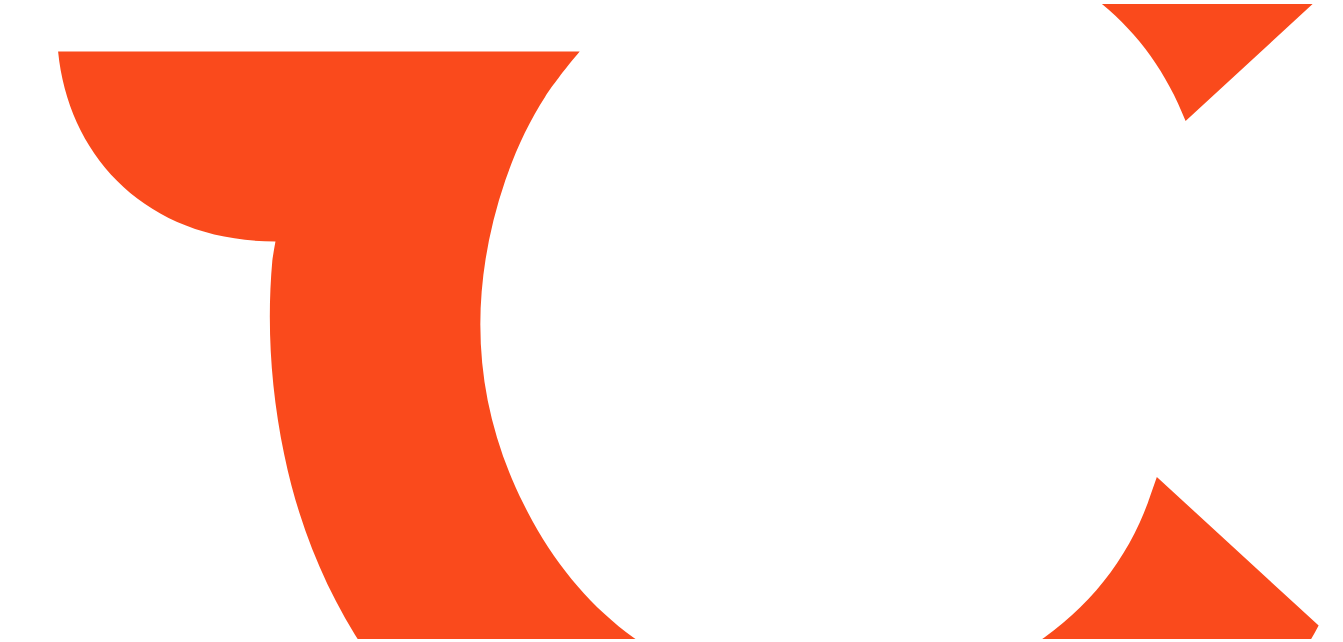 scroll, scrollTop: 0, scrollLeft: 0, axis: both 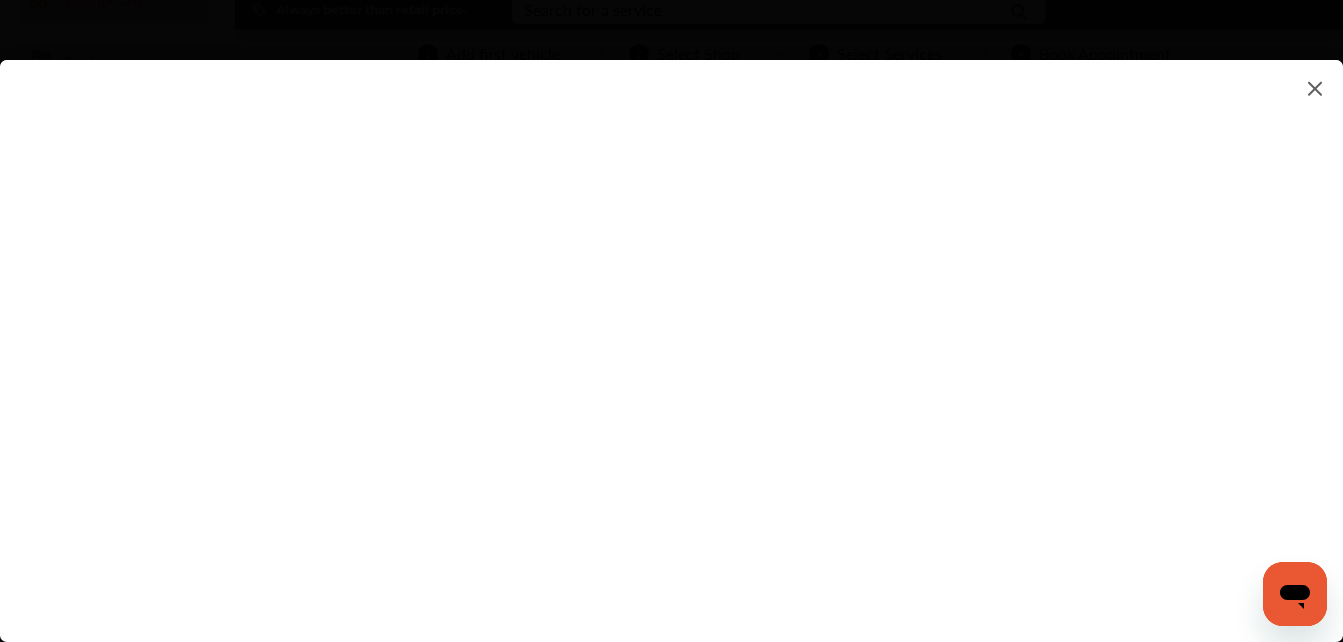 click at bounding box center (671, 331) 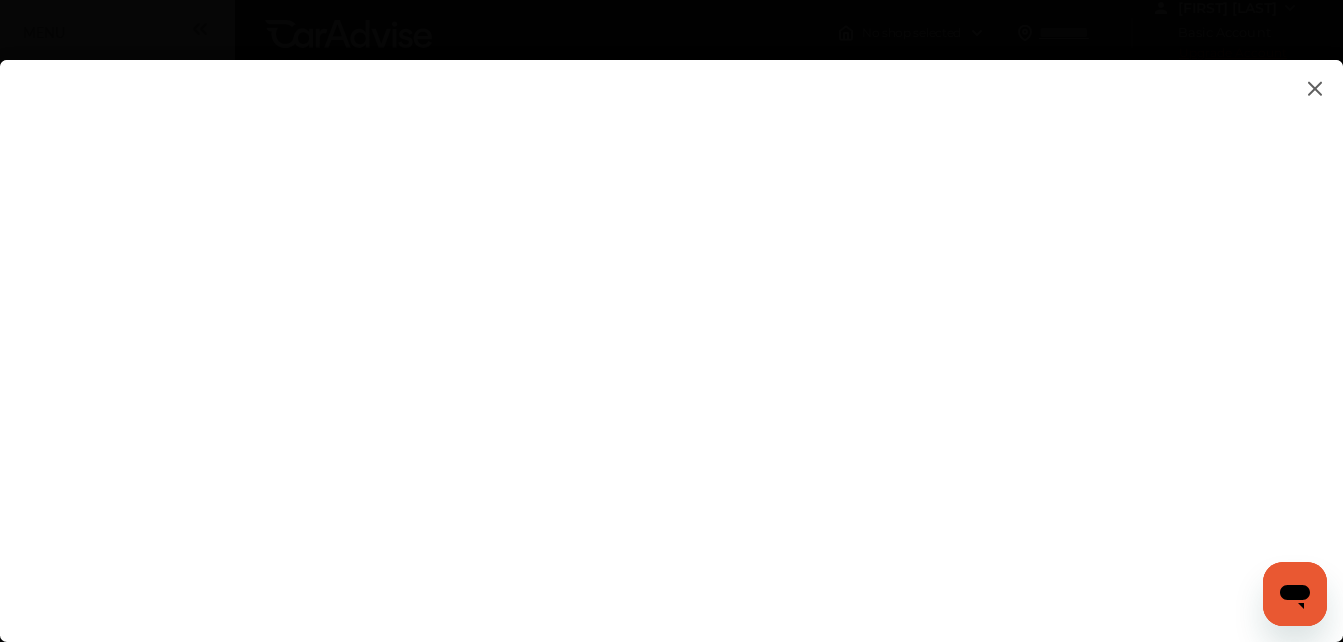 scroll, scrollTop: 0, scrollLeft: 0, axis: both 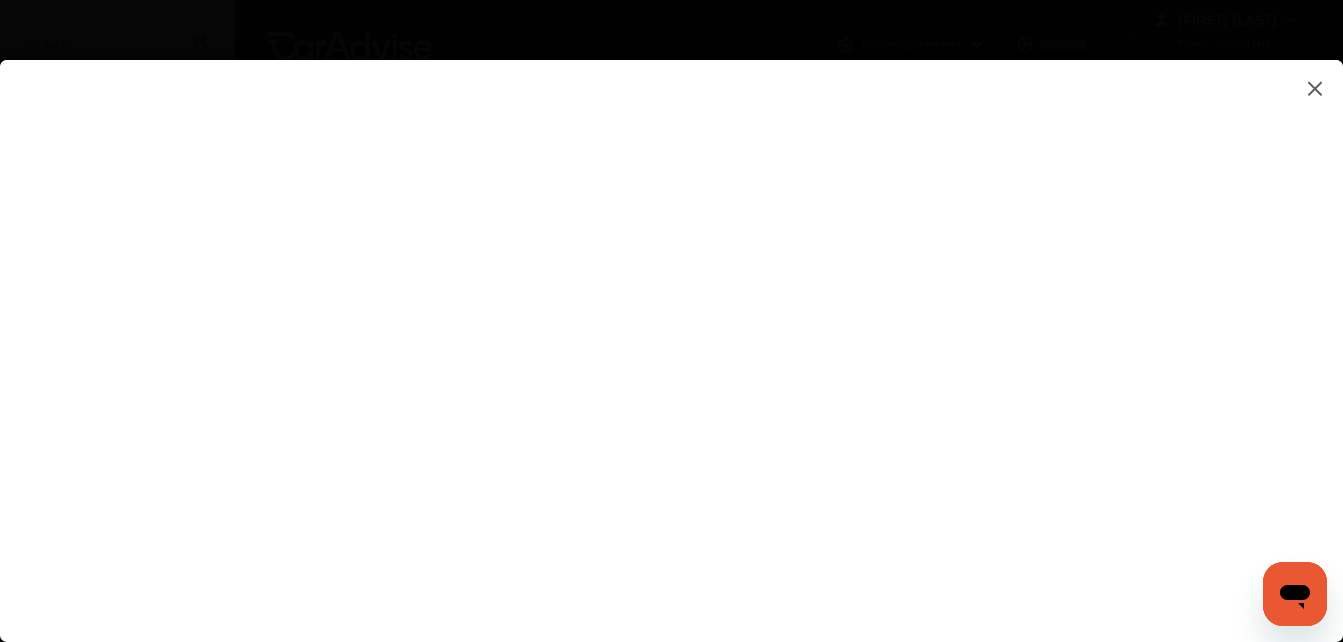 type on "******" 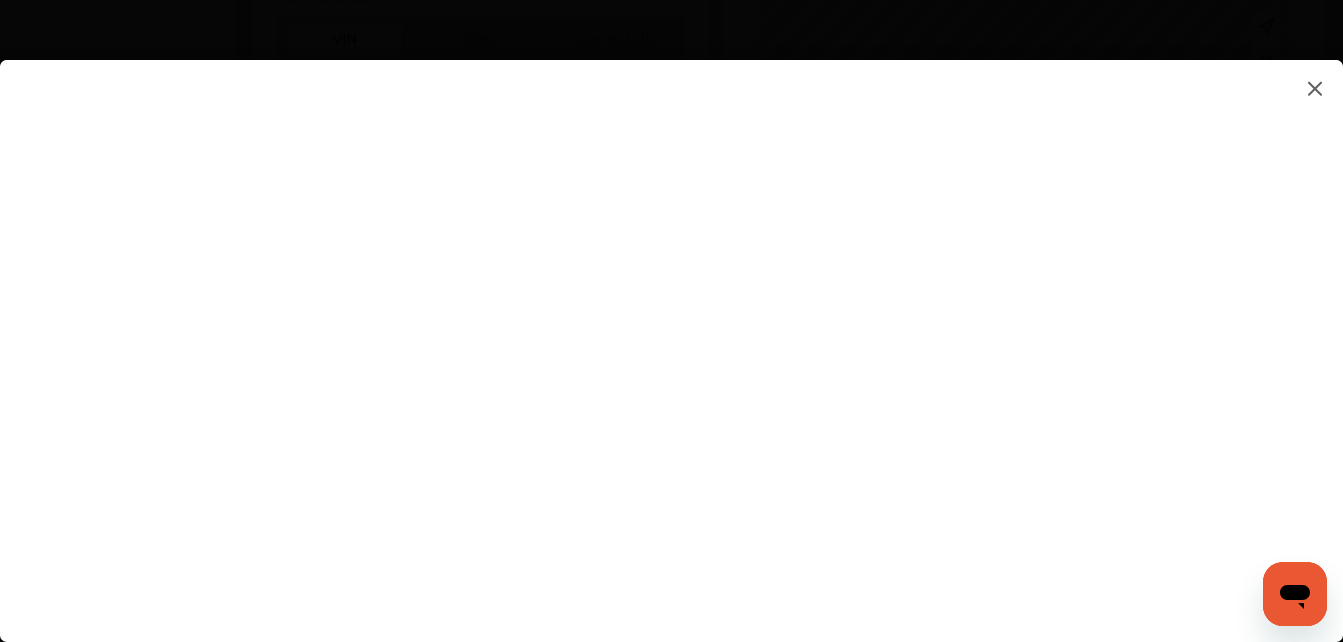 scroll, scrollTop: 600, scrollLeft: 0, axis: vertical 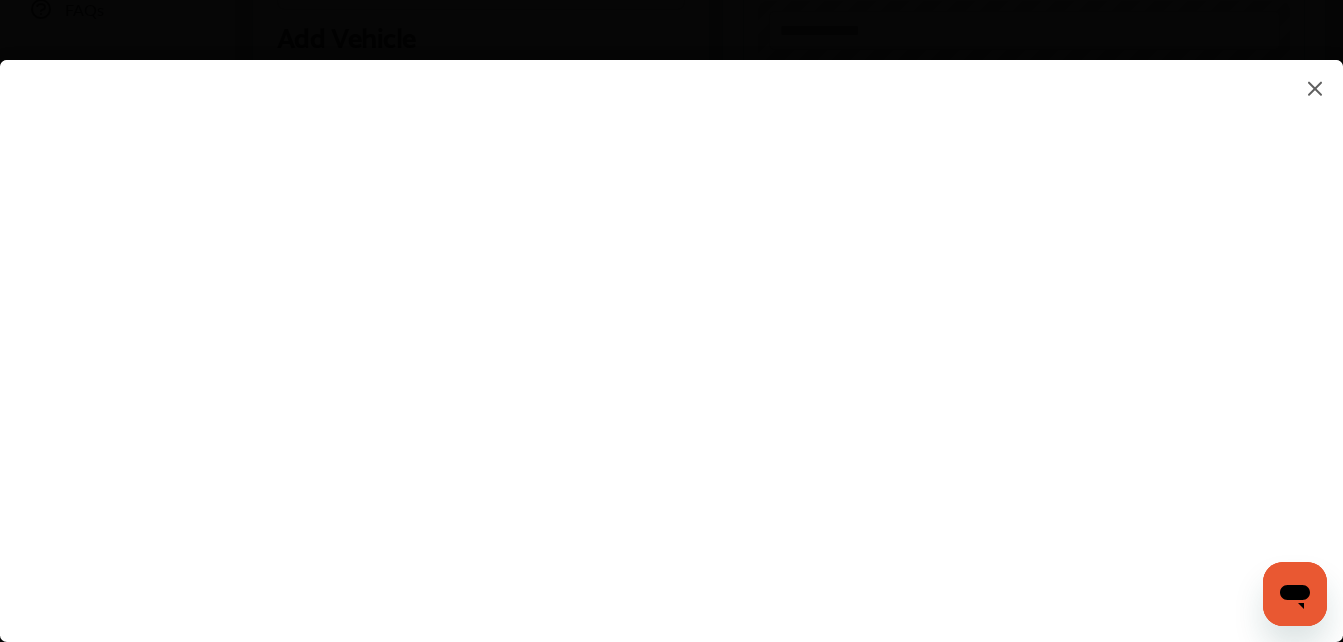 click on "****" at bounding box center [671, 331] 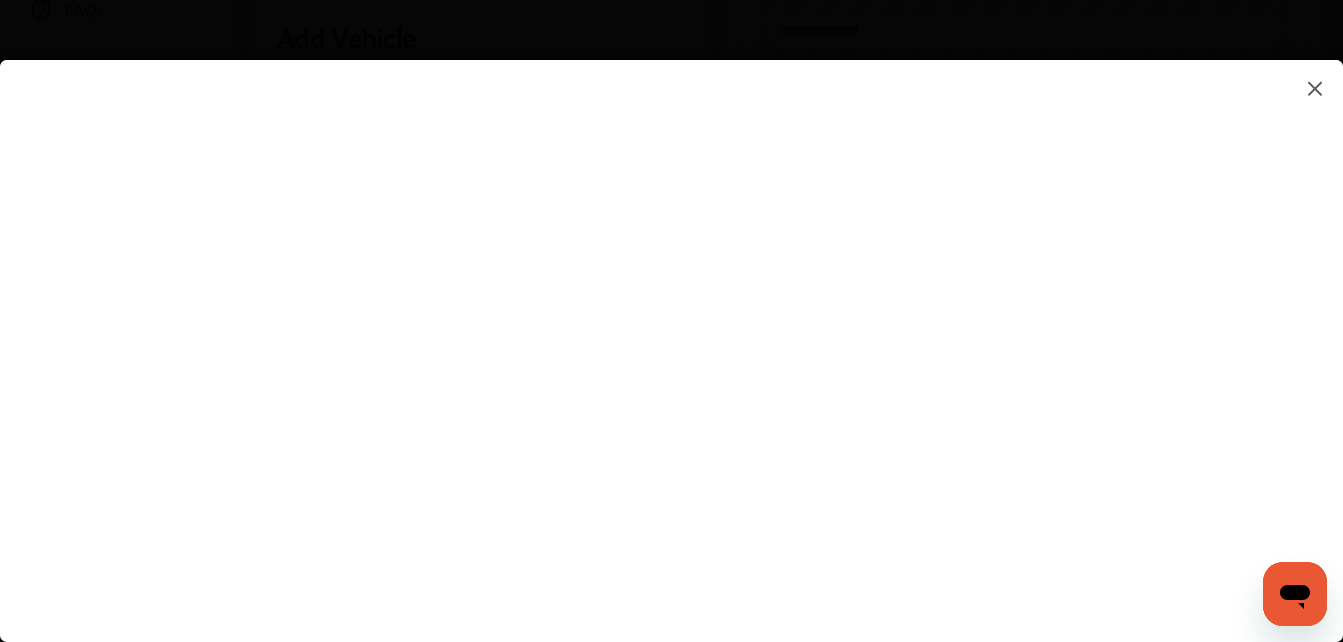 click on "**********" at bounding box center [671, 331] 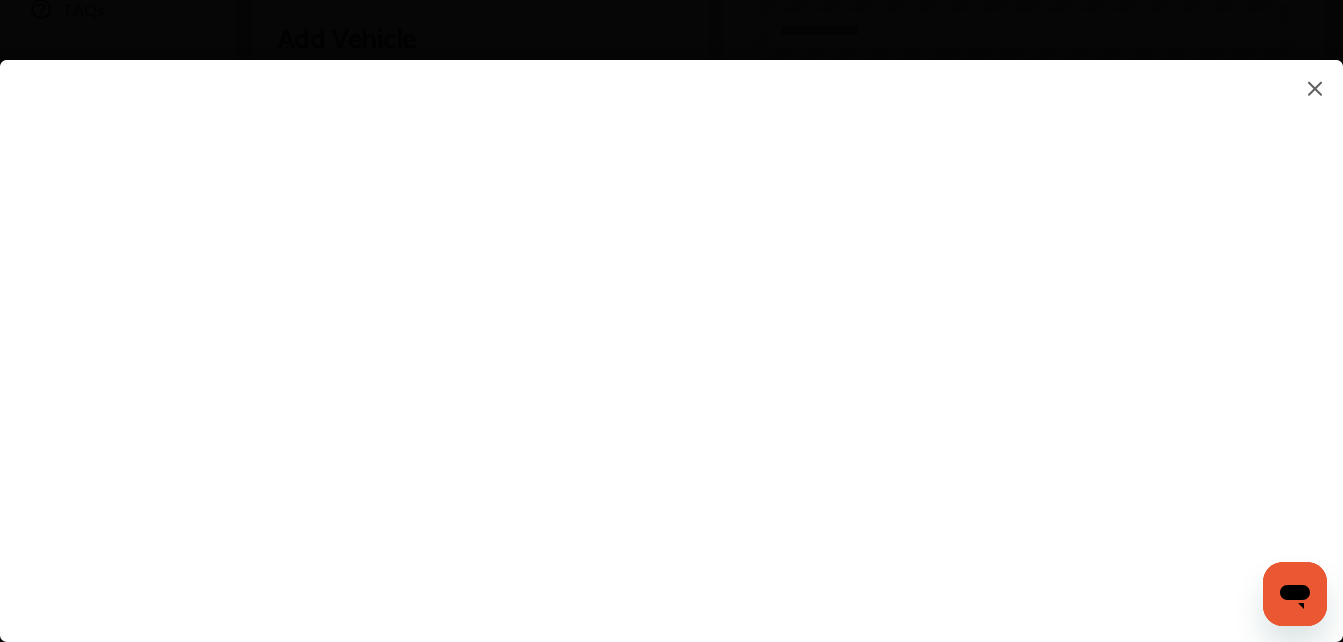 click on "**********" 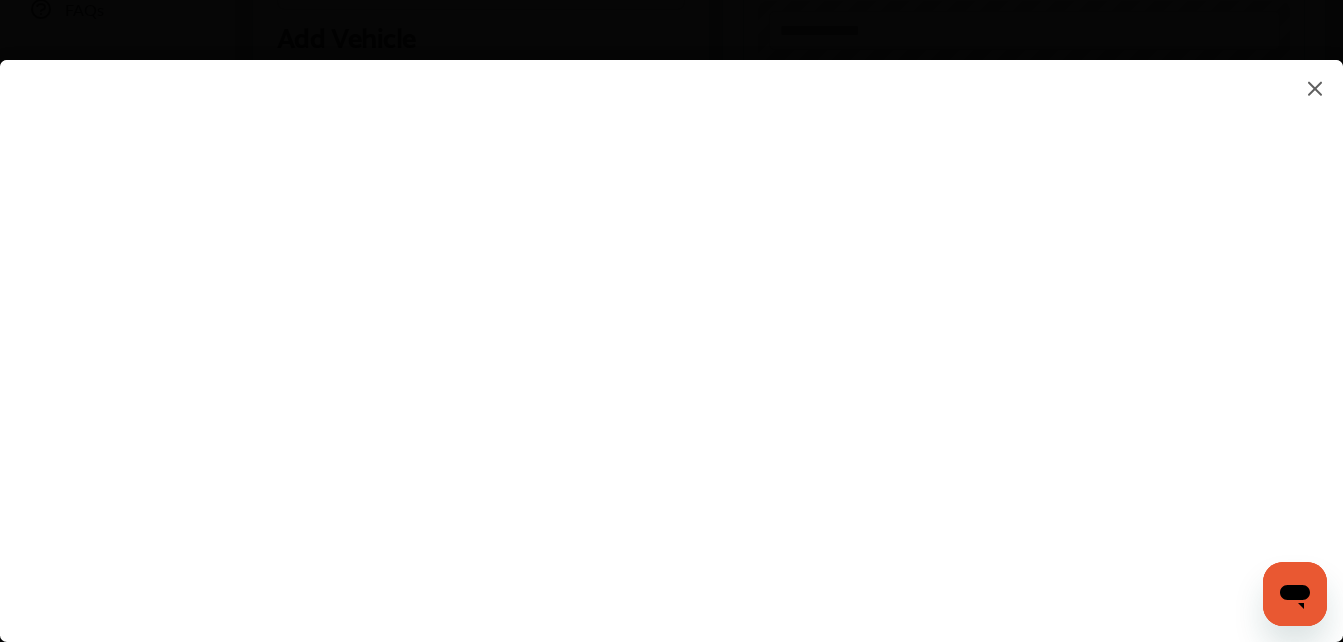 click on "**********" at bounding box center [671, 331] 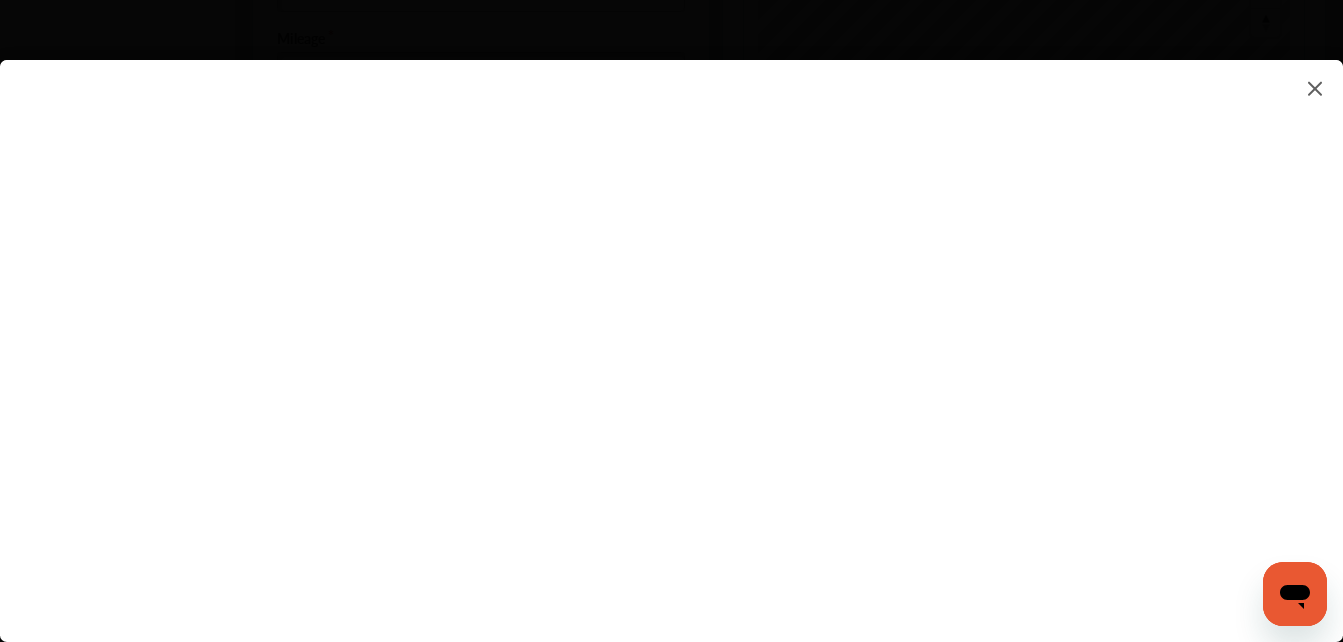 scroll, scrollTop: 800, scrollLeft: 0, axis: vertical 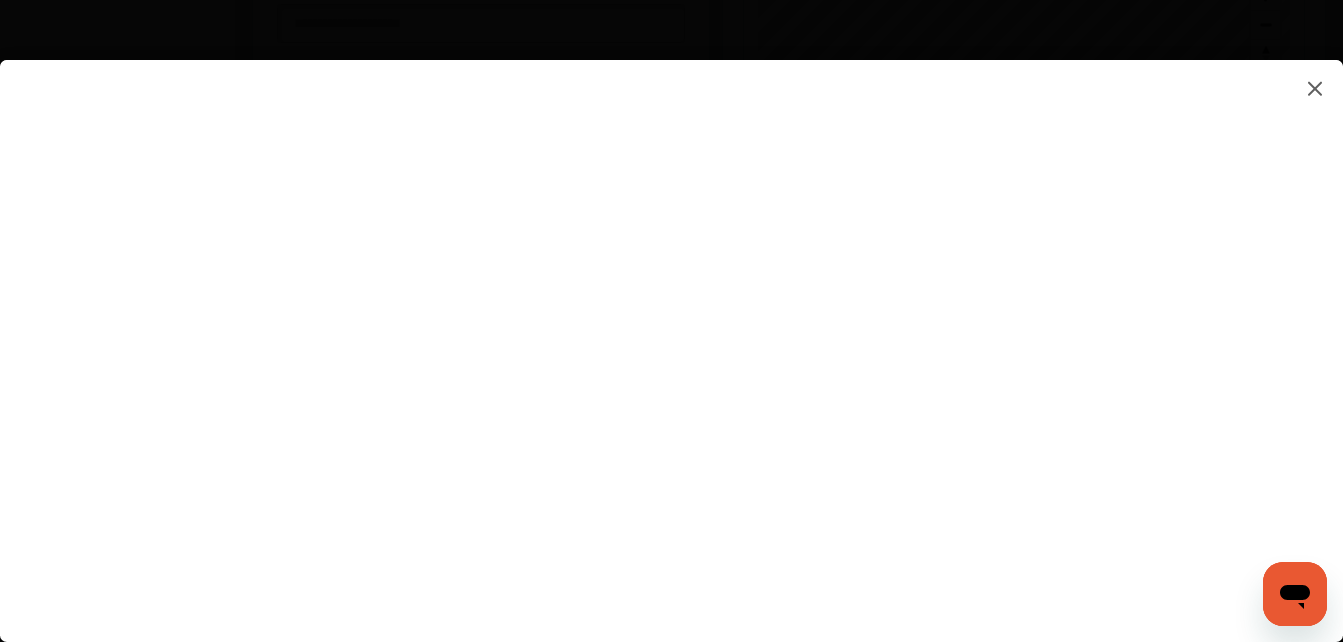 click on "**********" at bounding box center [671, 331] 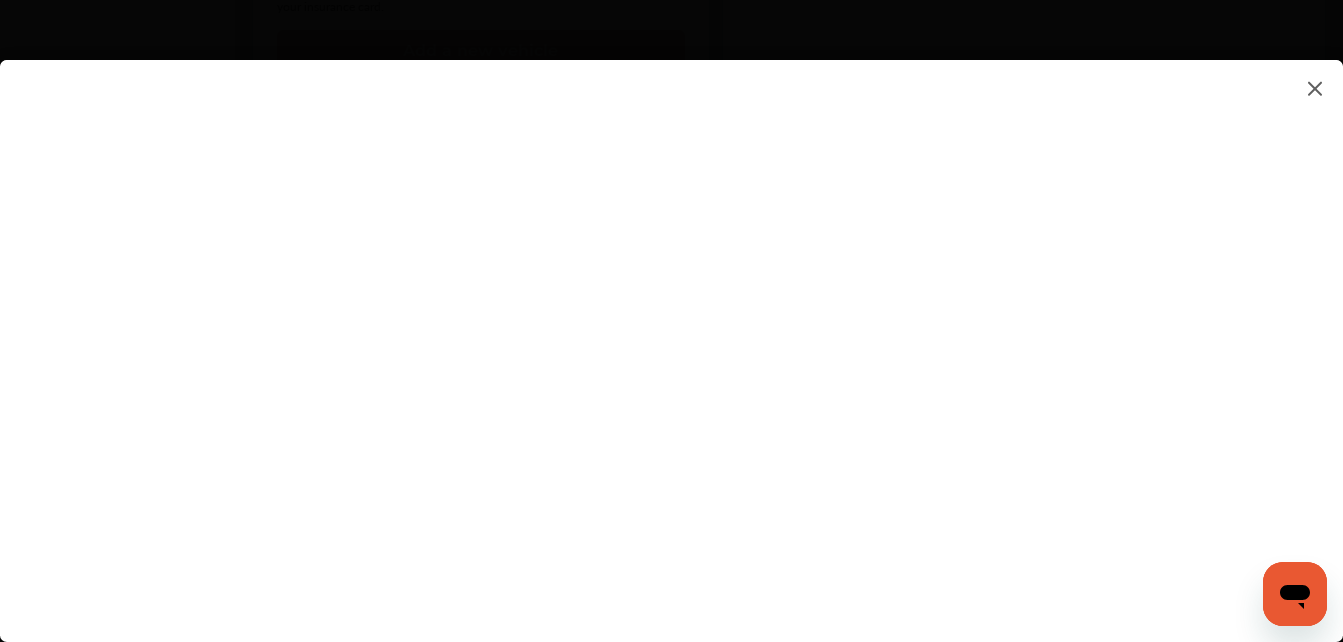 scroll, scrollTop: 1000, scrollLeft: 0, axis: vertical 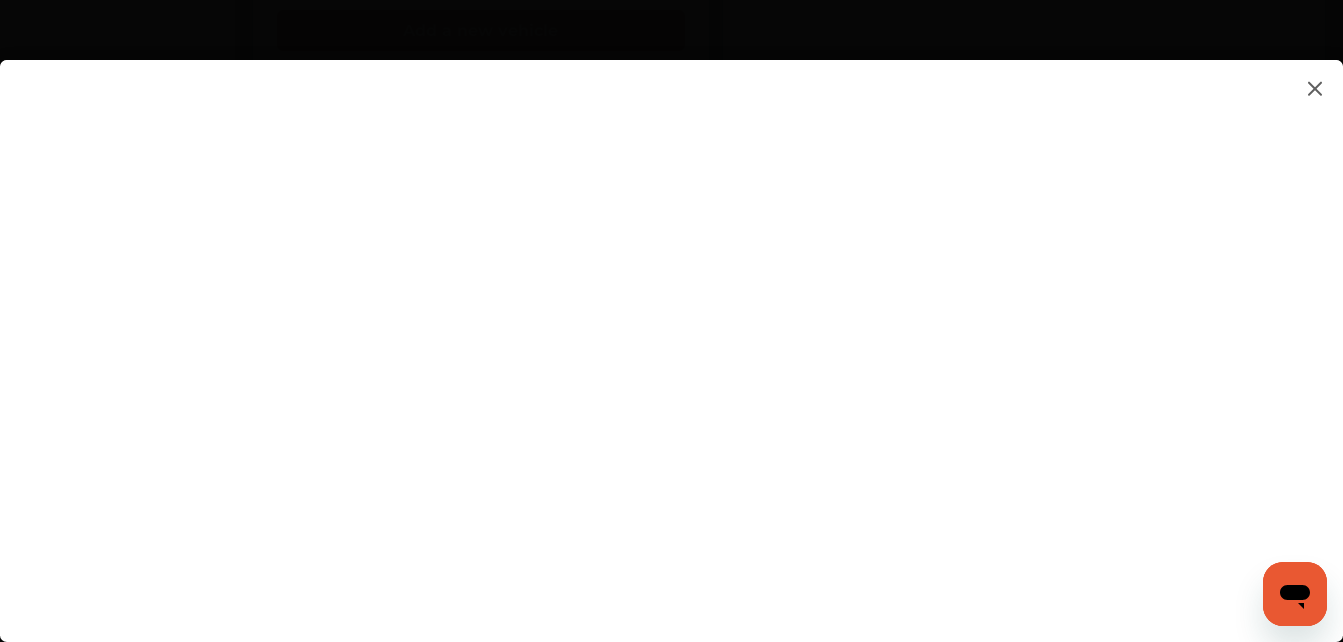 click on "**" at bounding box center [671, 331] 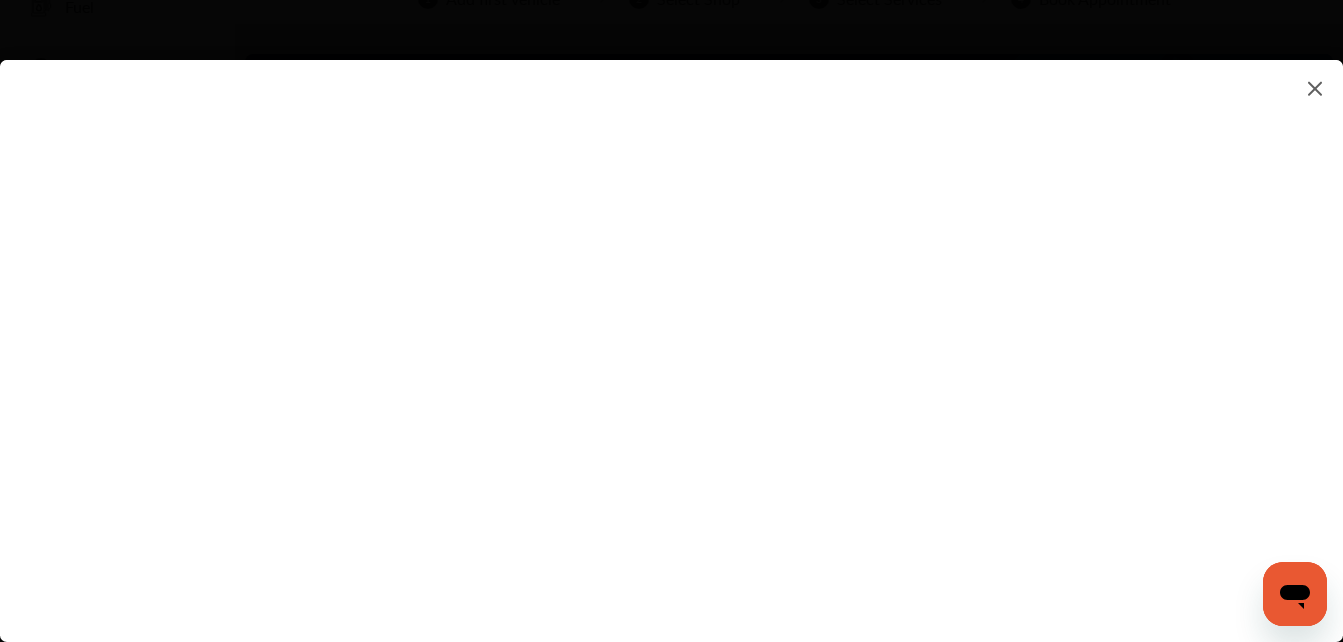 scroll, scrollTop: 100, scrollLeft: 0, axis: vertical 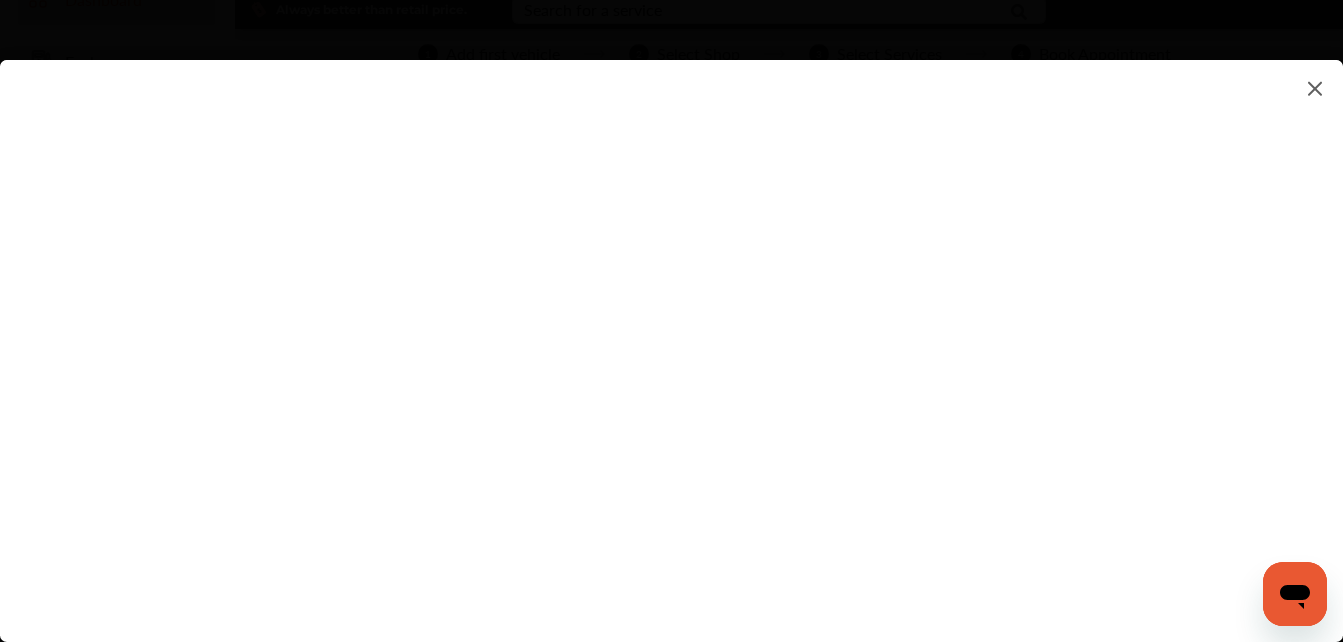 click at bounding box center (1315, 88) 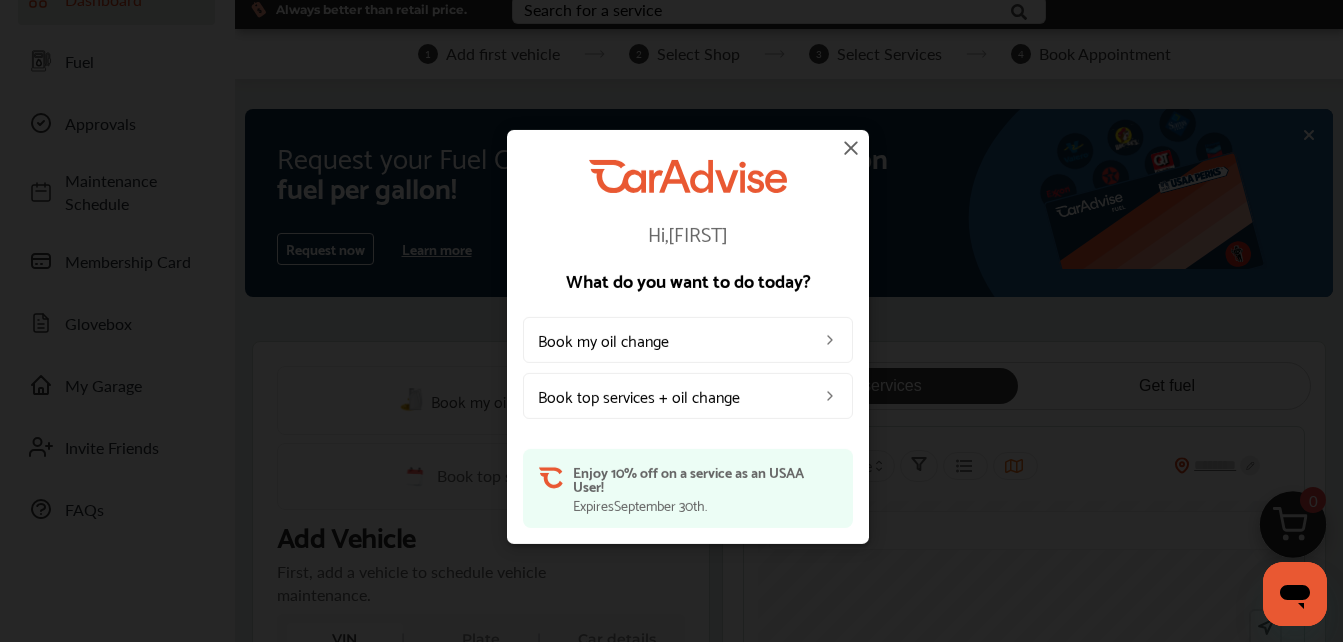 click at bounding box center [851, 148] 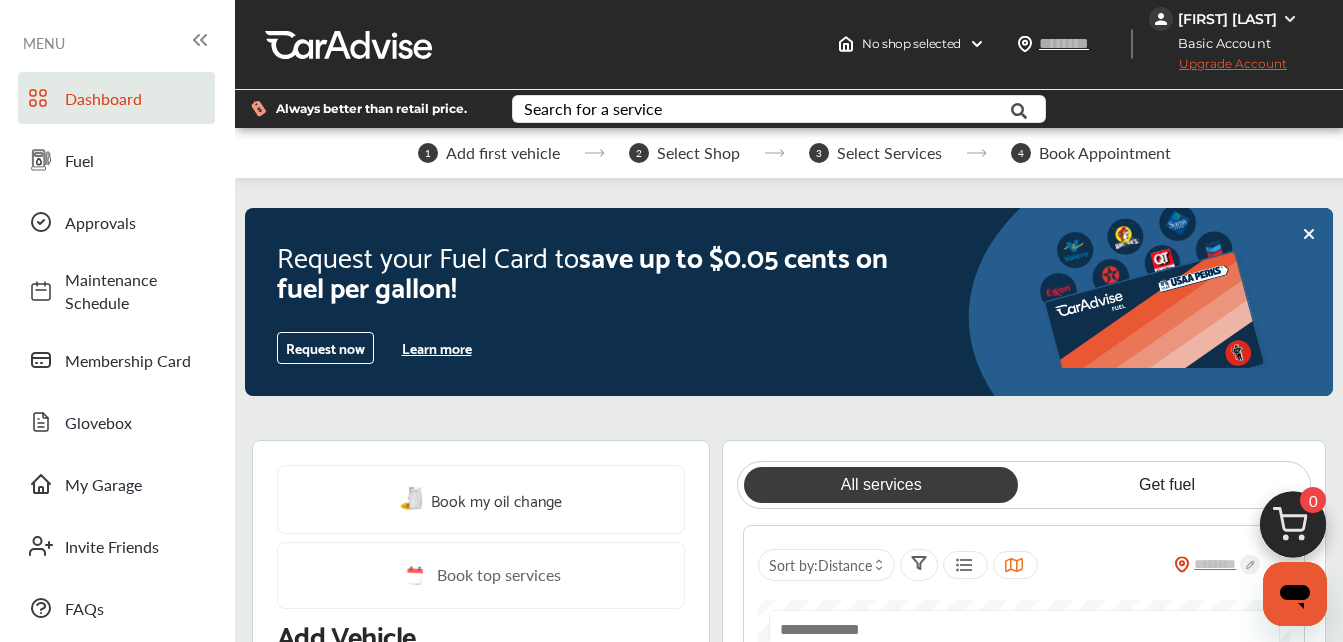 scroll, scrollTop: 0, scrollLeft: 0, axis: both 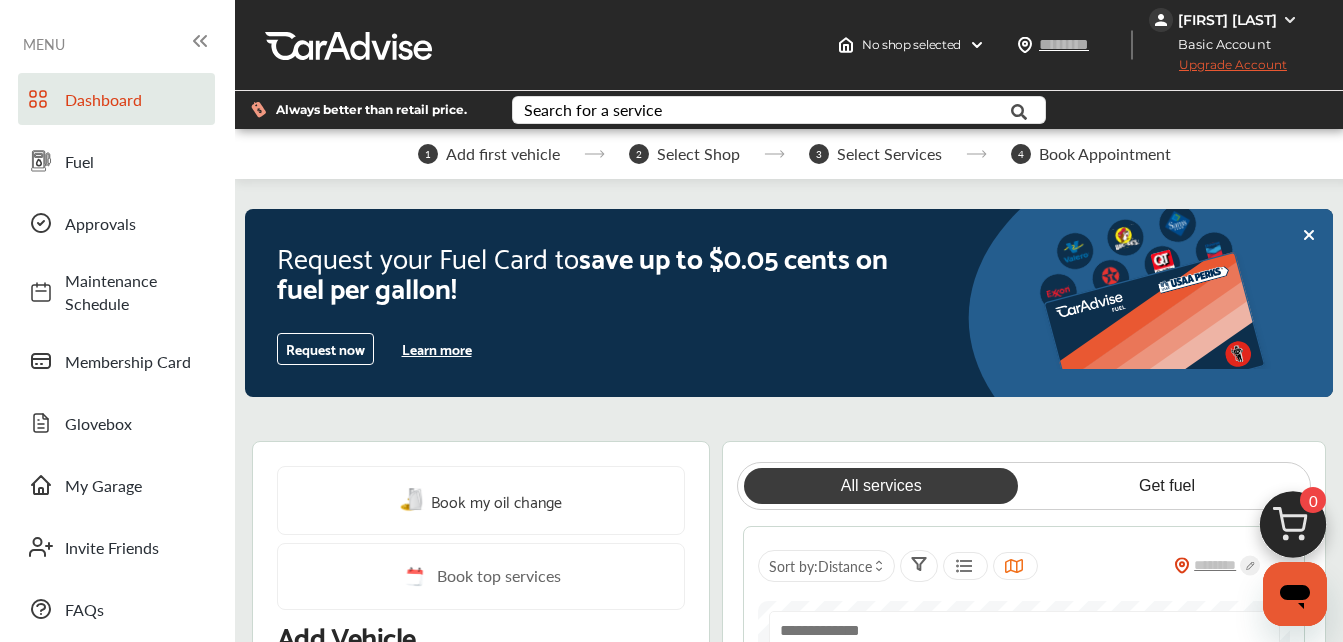 click on "Upgrade Account" at bounding box center [1218, 69] 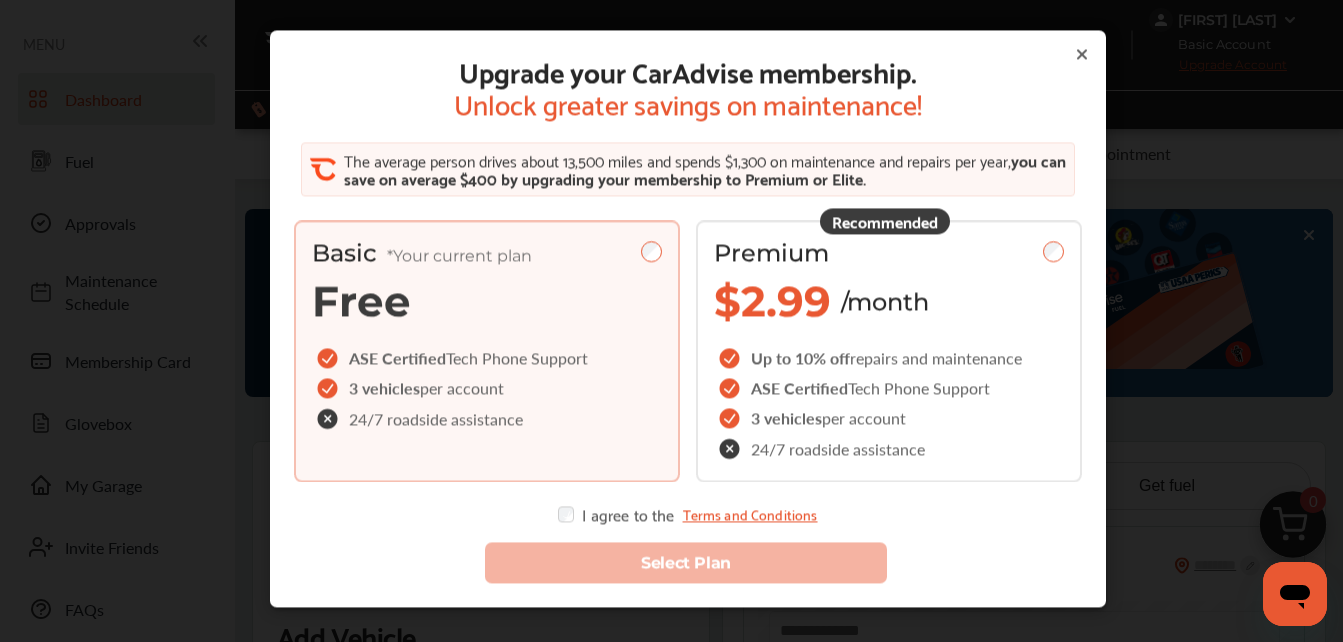 click 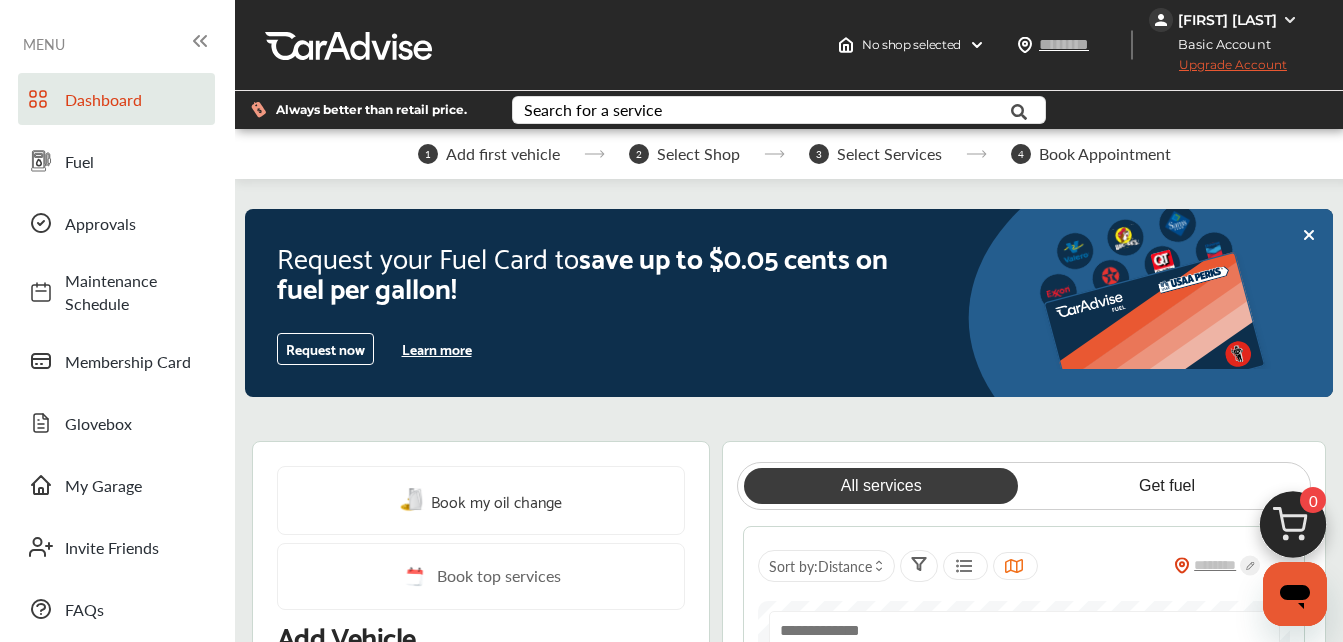 click at bounding box center [1290, 20] 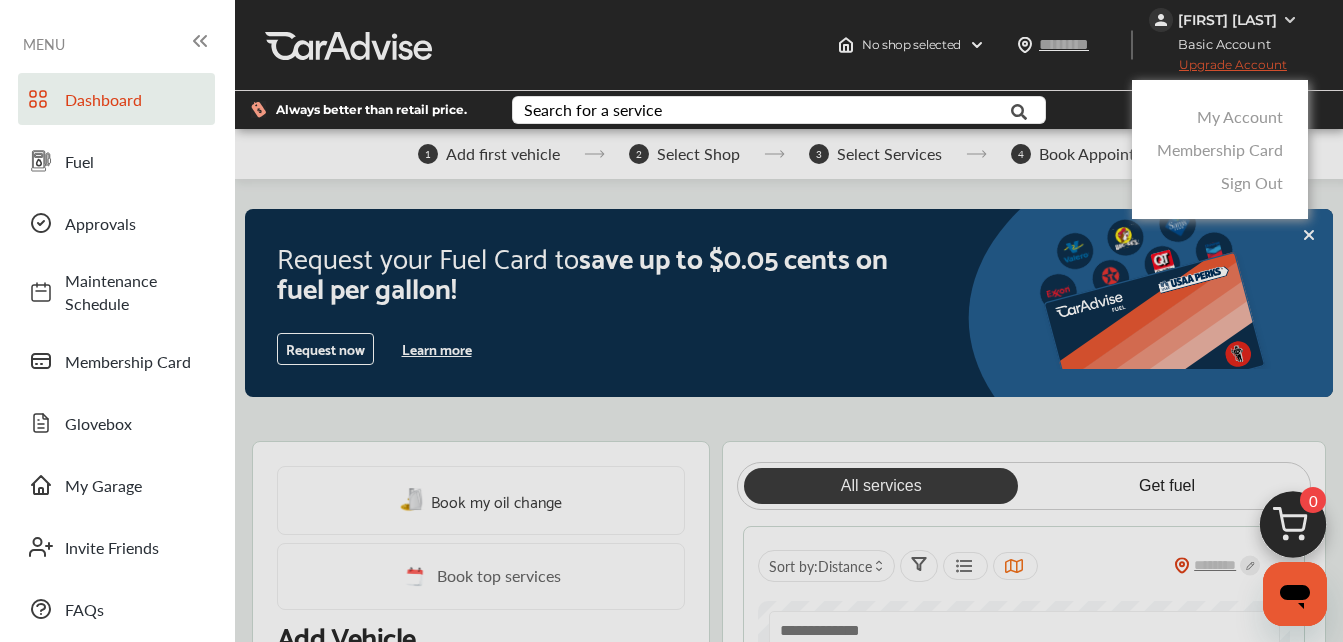 click on "Membership Card" at bounding box center [1220, 149] 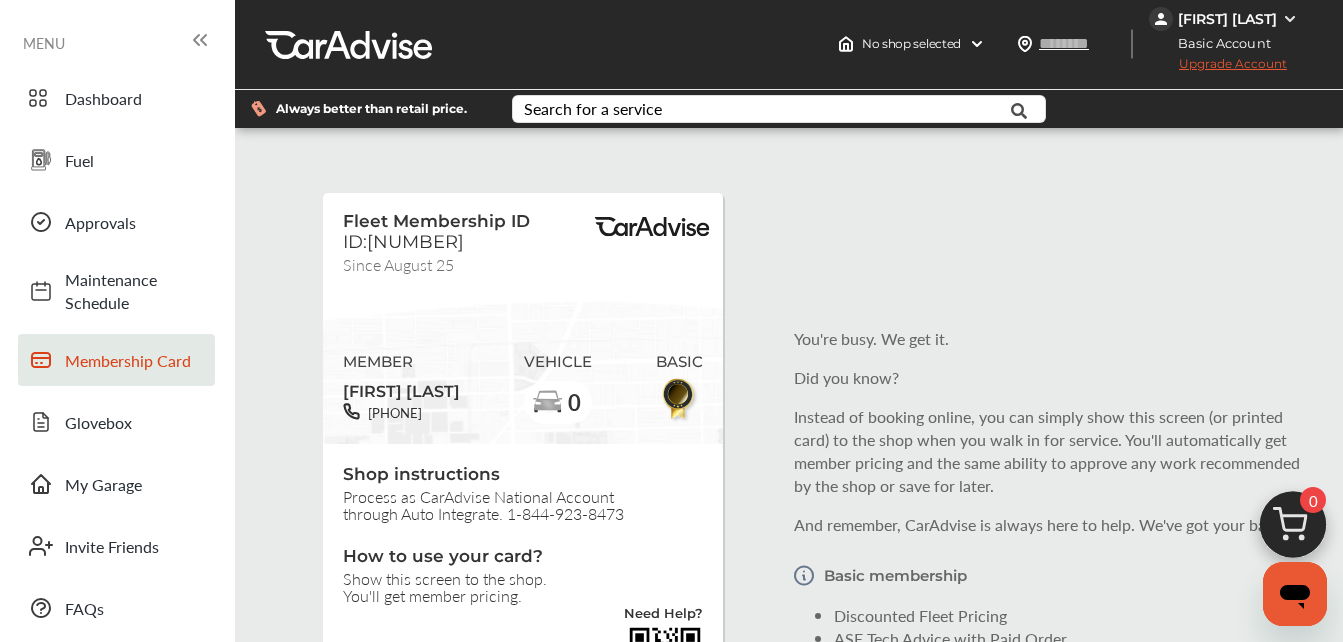 scroll, scrollTop: 0, scrollLeft: 0, axis: both 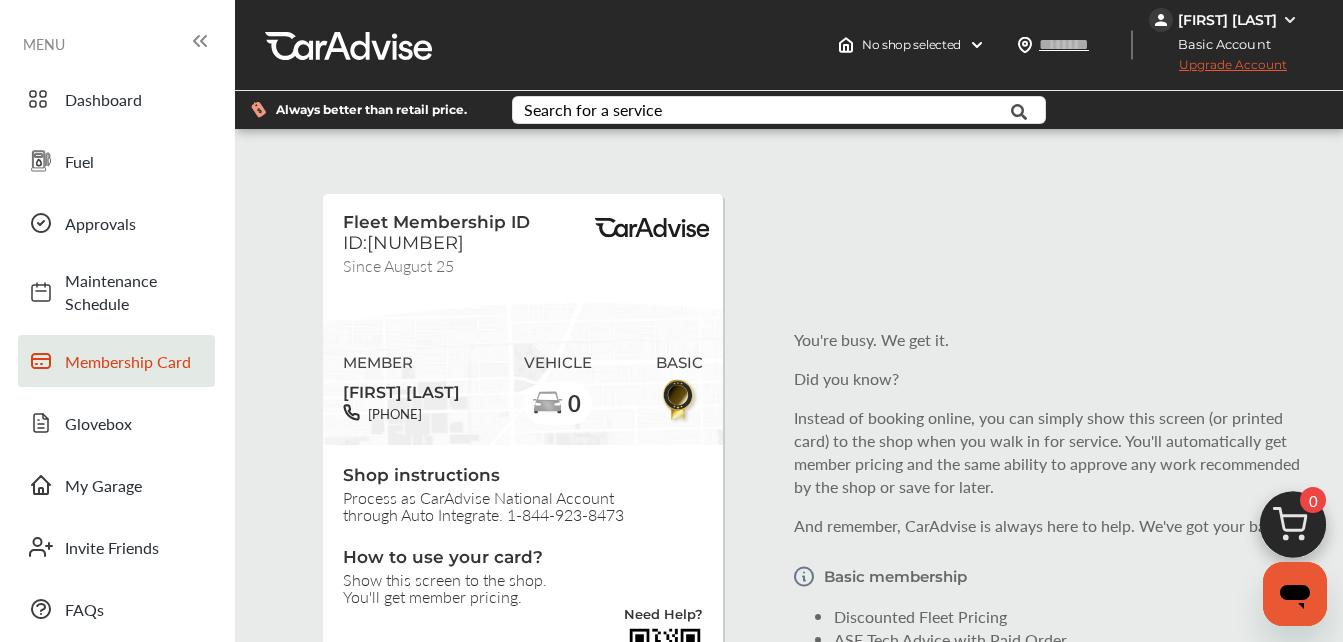 click on "[FIRST] [LAST]" at bounding box center [1227, 20] 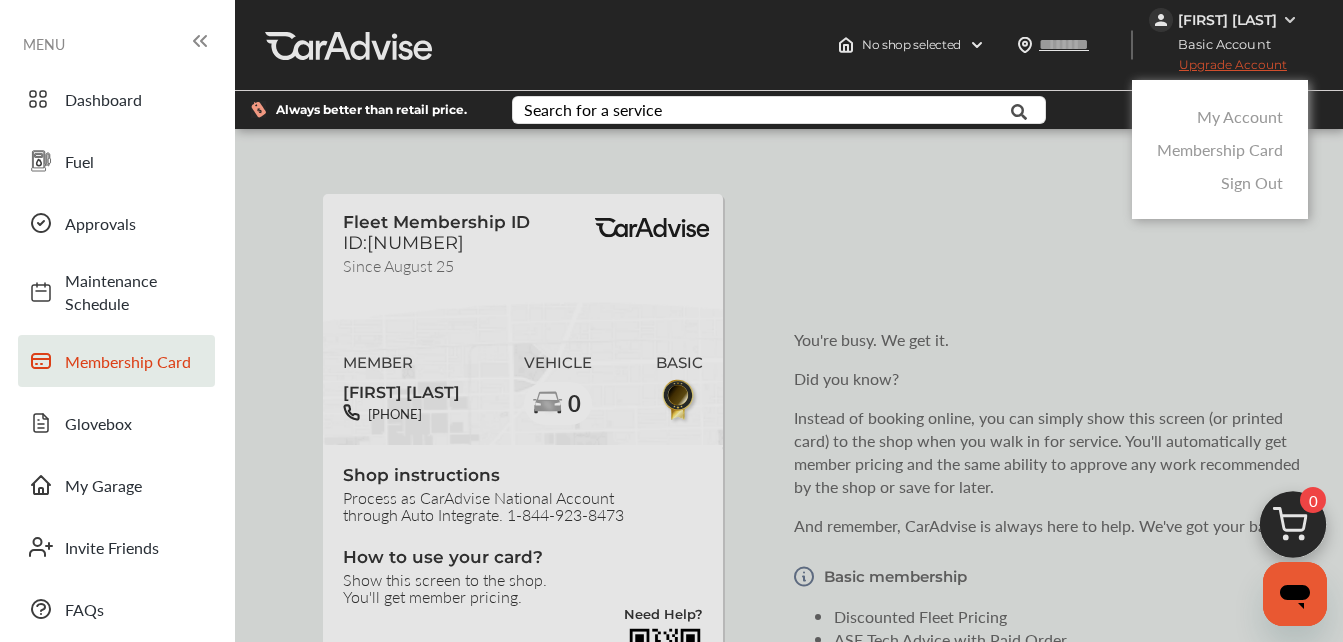 click on "My Account" at bounding box center [1240, 116] 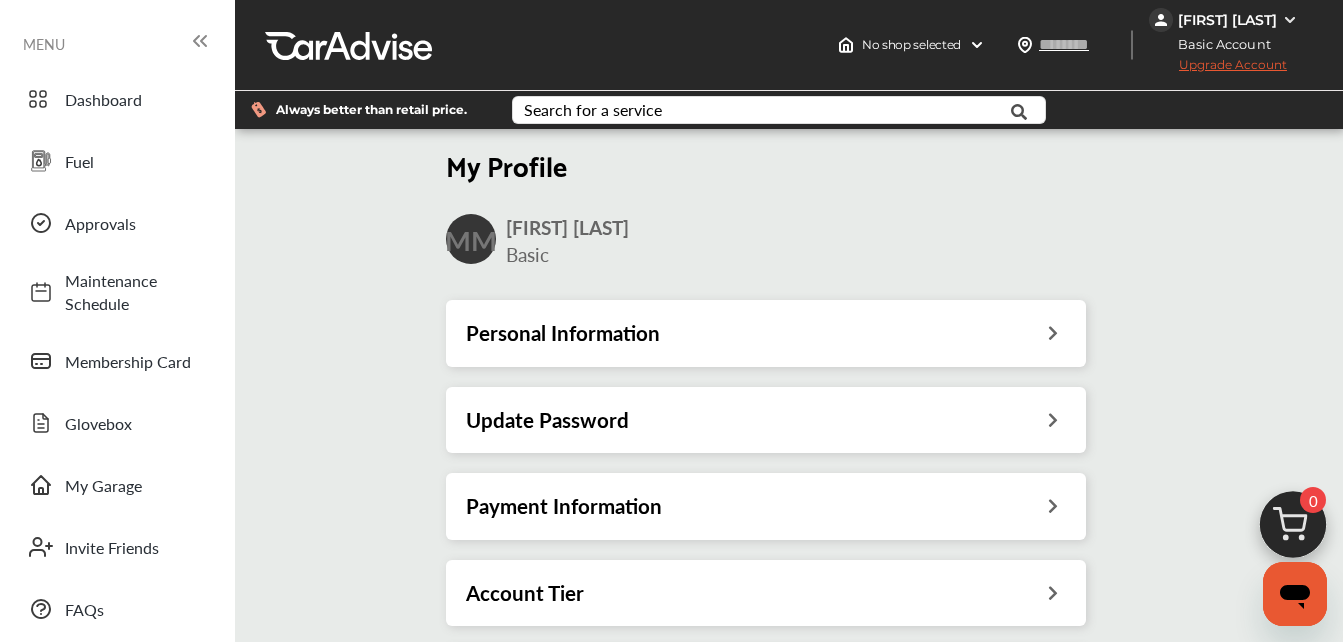 click at bounding box center (1052, 330) 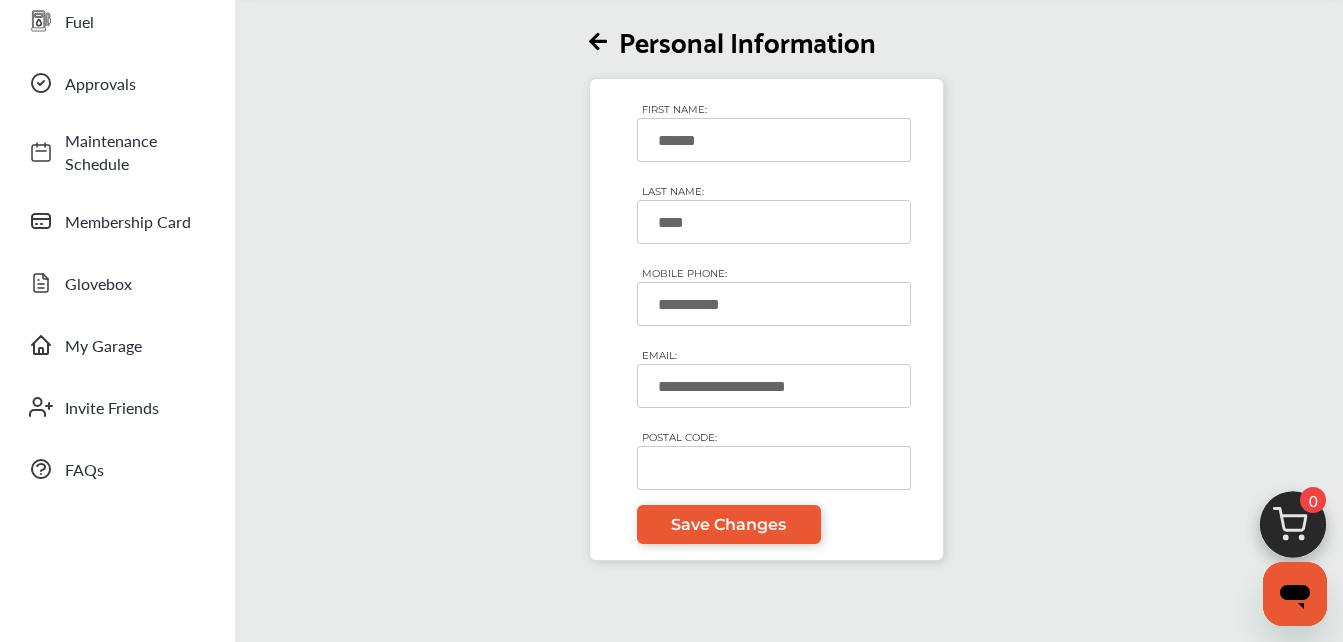 scroll, scrollTop: 200, scrollLeft: 0, axis: vertical 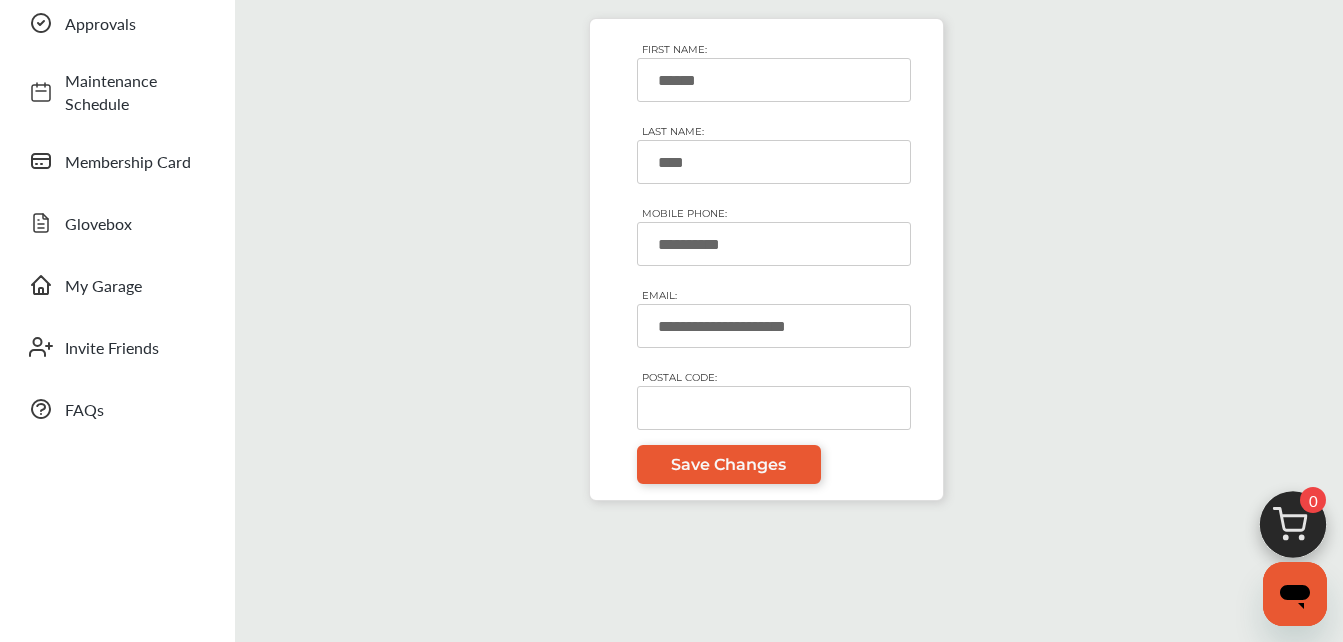 click on "POSTAL CODE:" at bounding box center (774, 408) 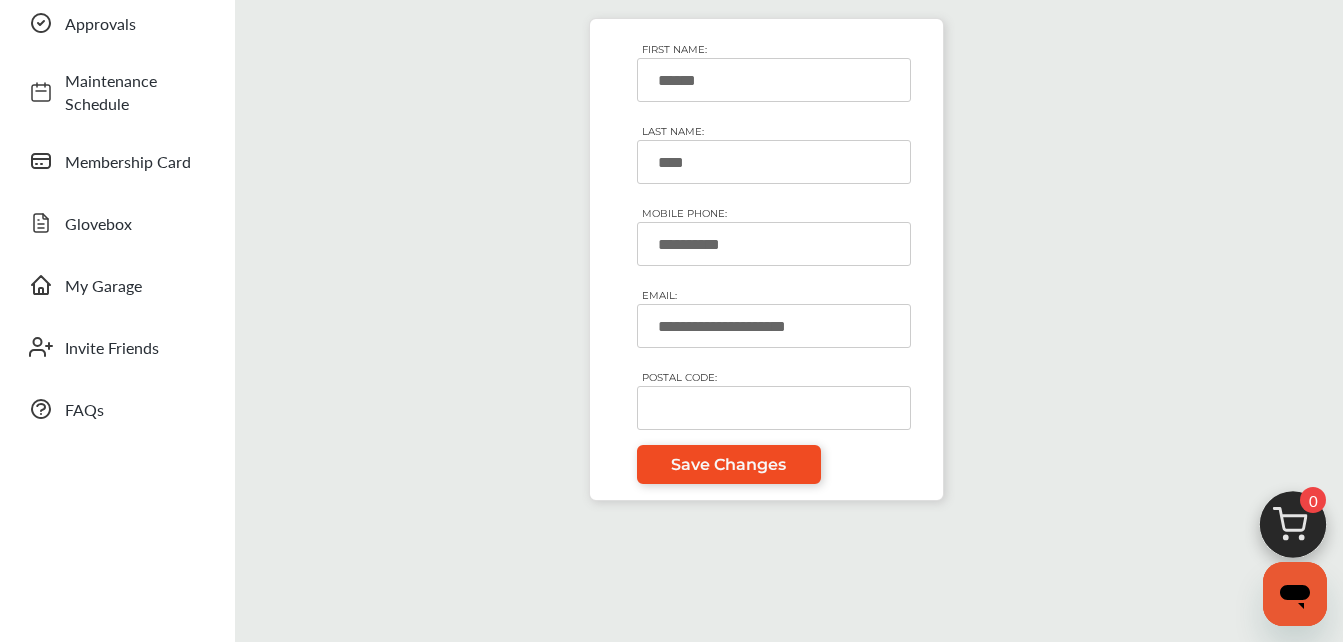 type on "*****" 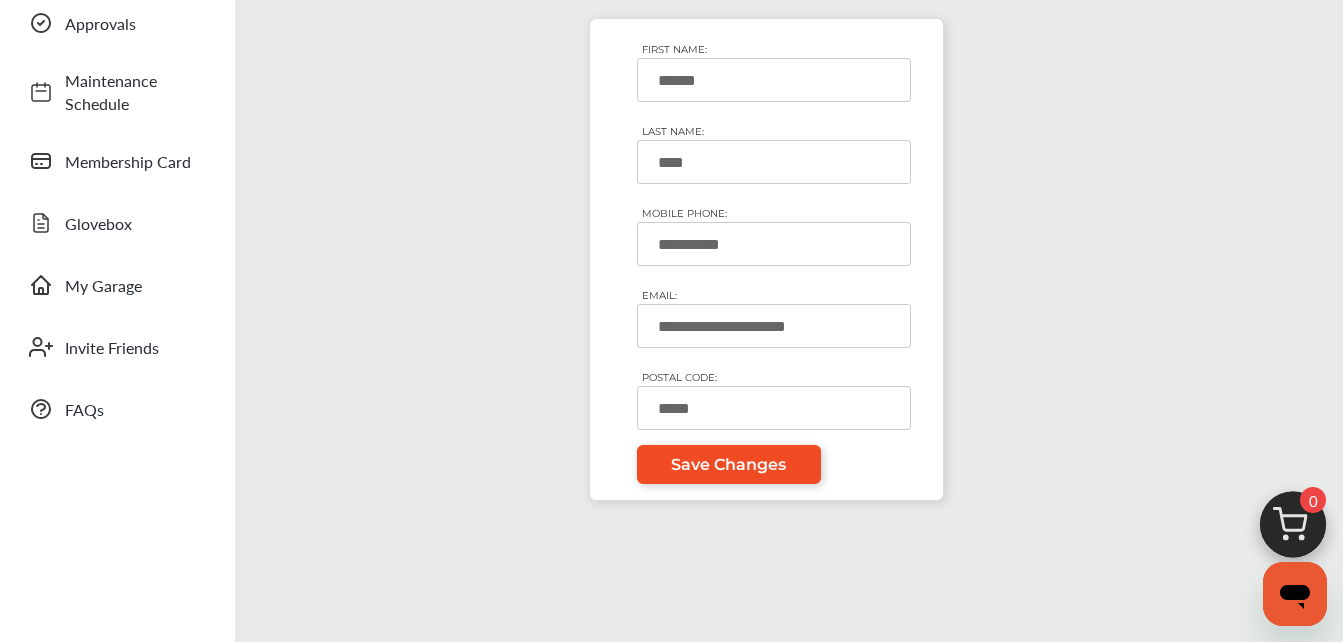 click on "Save Changes" at bounding box center [728, 464] 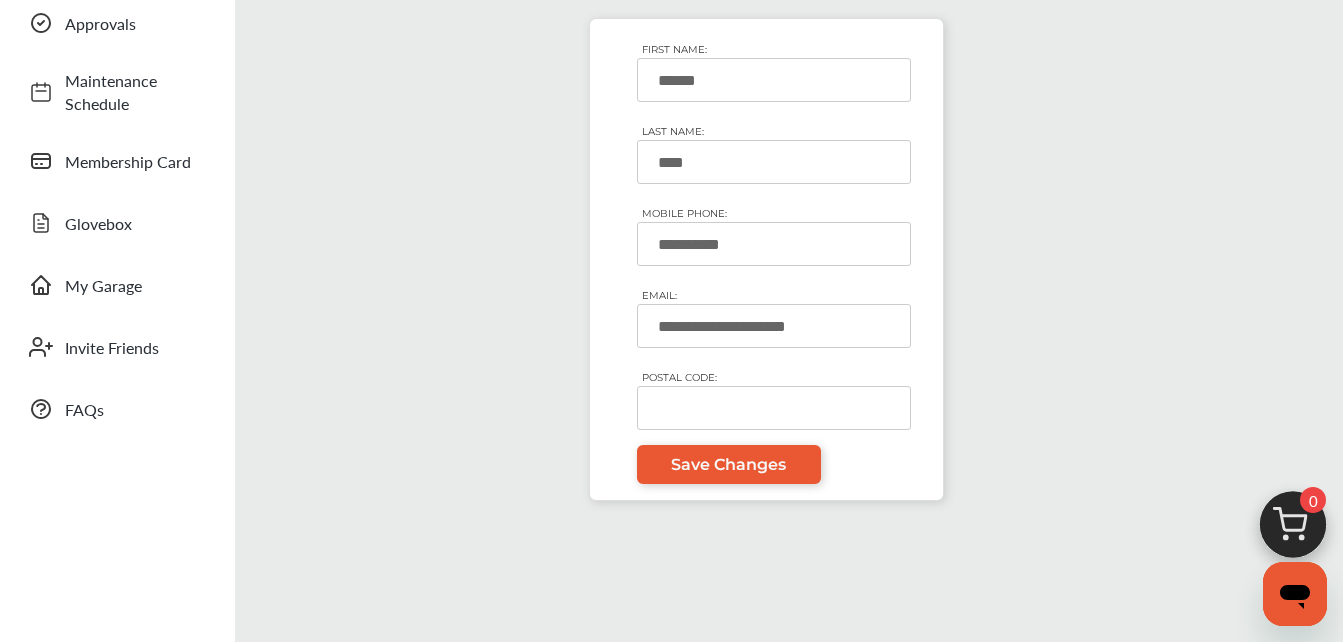 type on "*****" 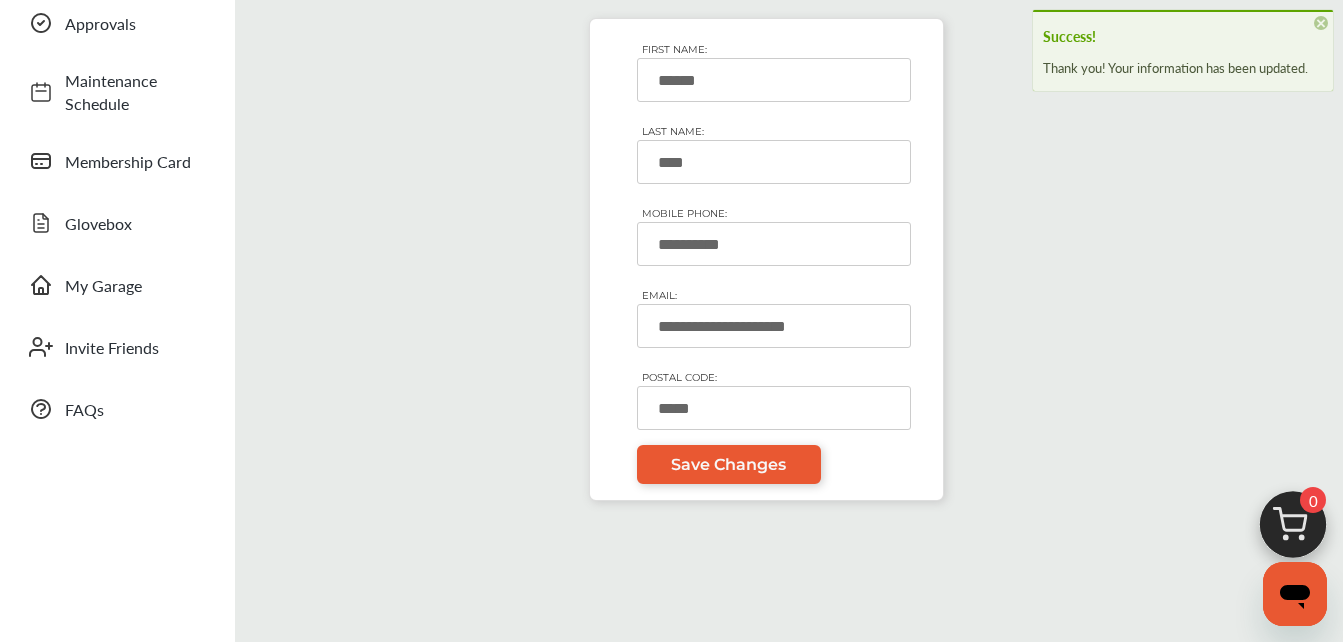 scroll, scrollTop: 0, scrollLeft: 0, axis: both 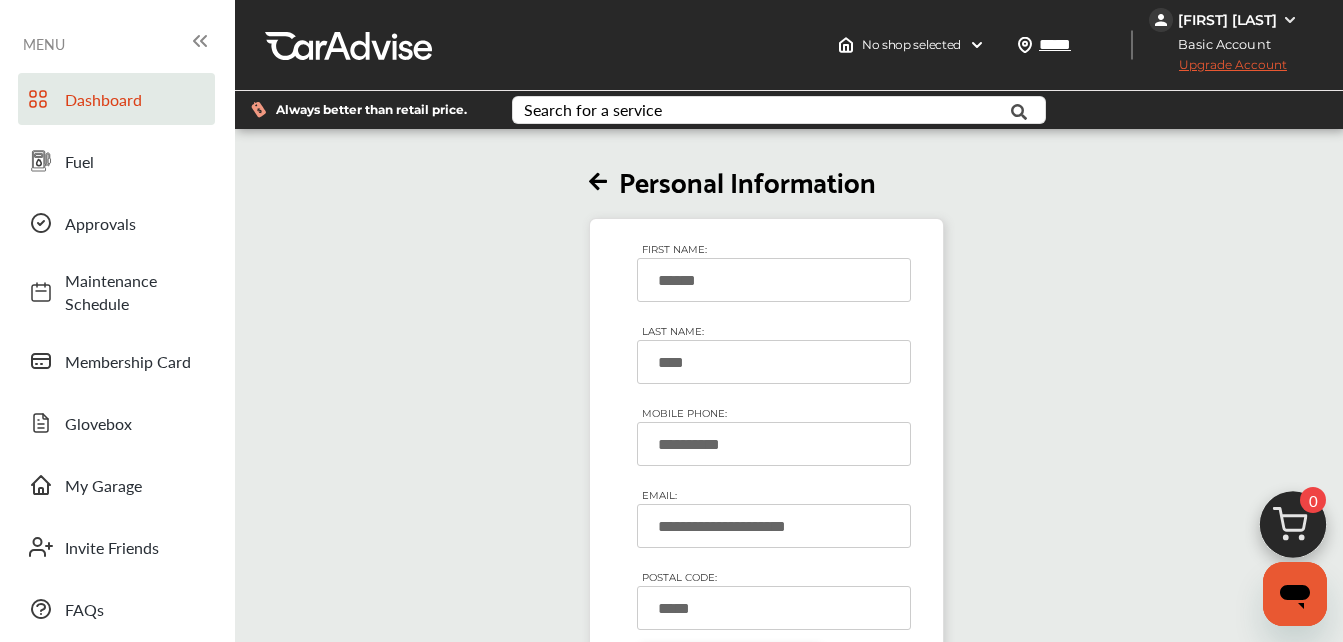 click on "Dashboard" at bounding box center [135, 99] 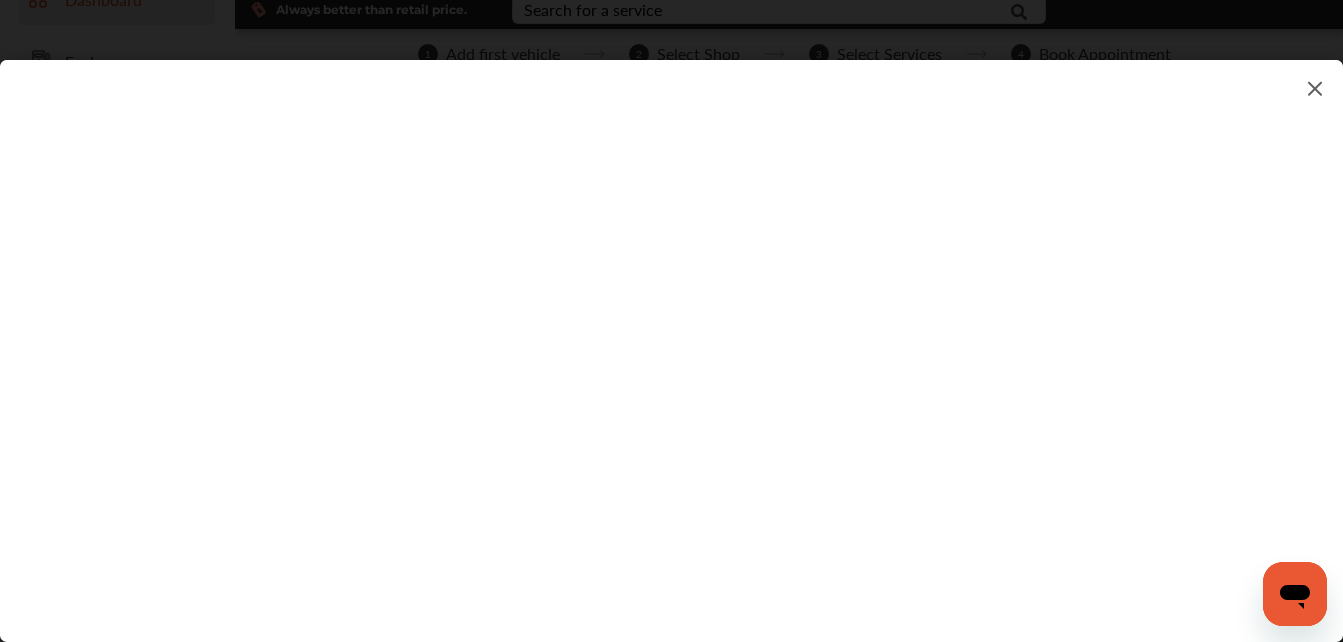 scroll, scrollTop: 0, scrollLeft: 0, axis: both 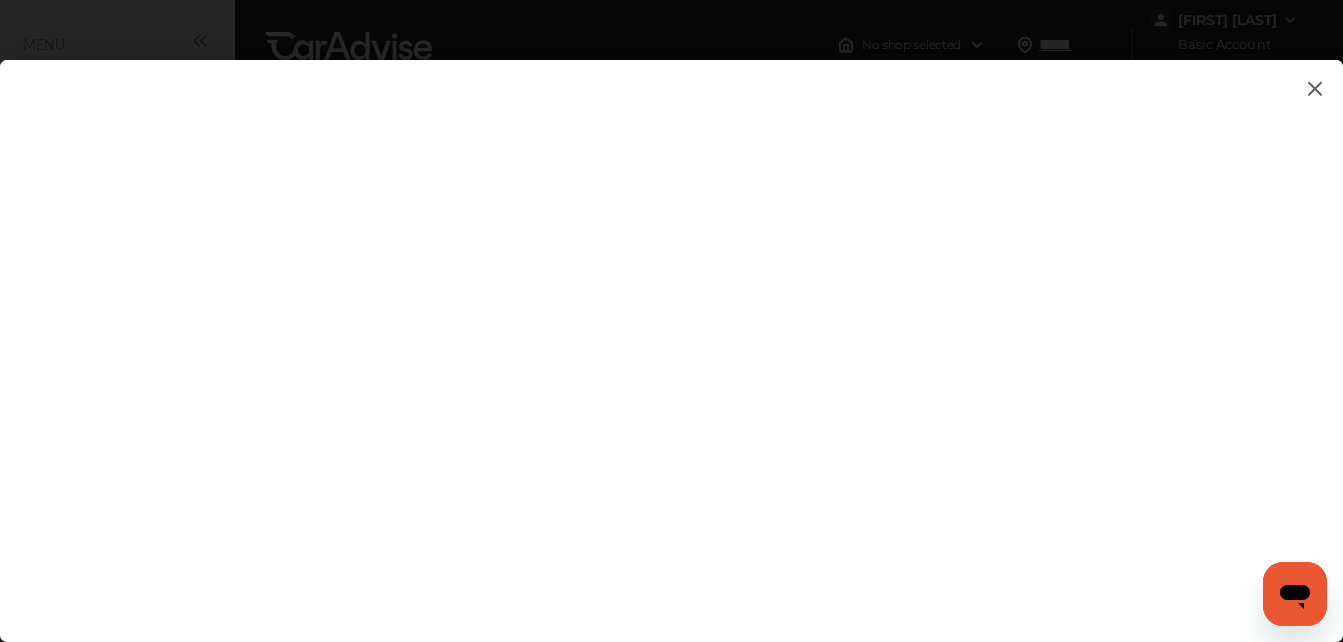 click at bounding box center (671, 331) 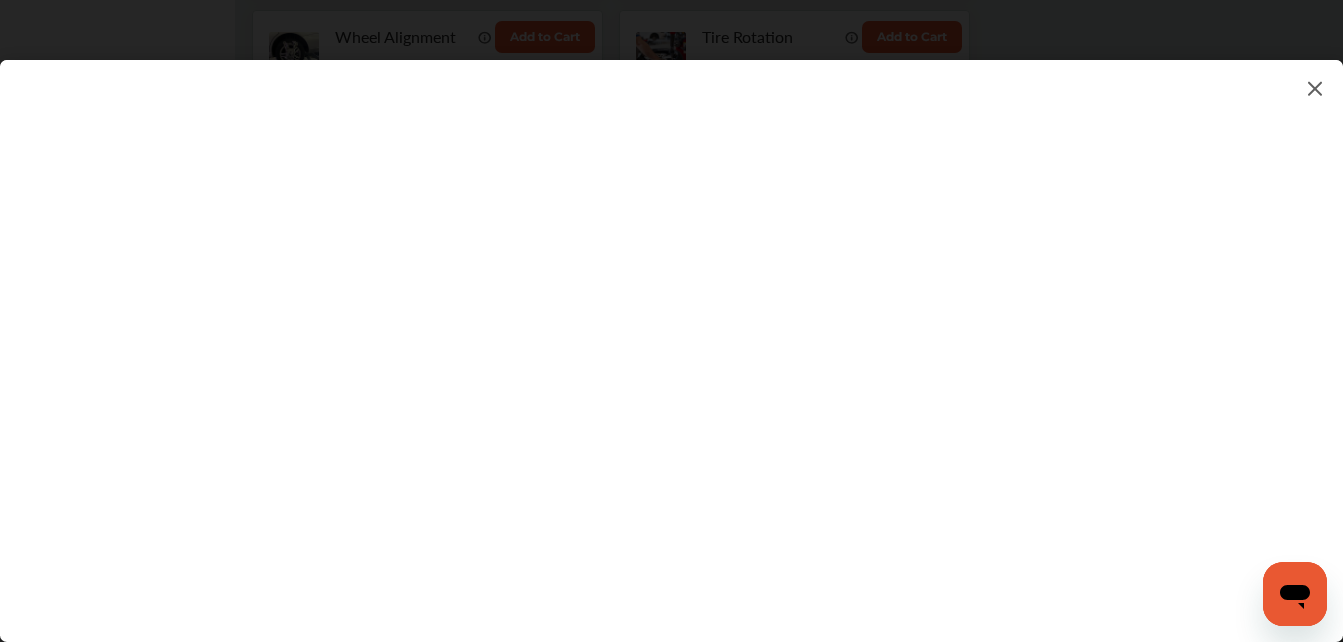 scroll, scrollTop: 1300, scrollLeft: 0, axis: vertical 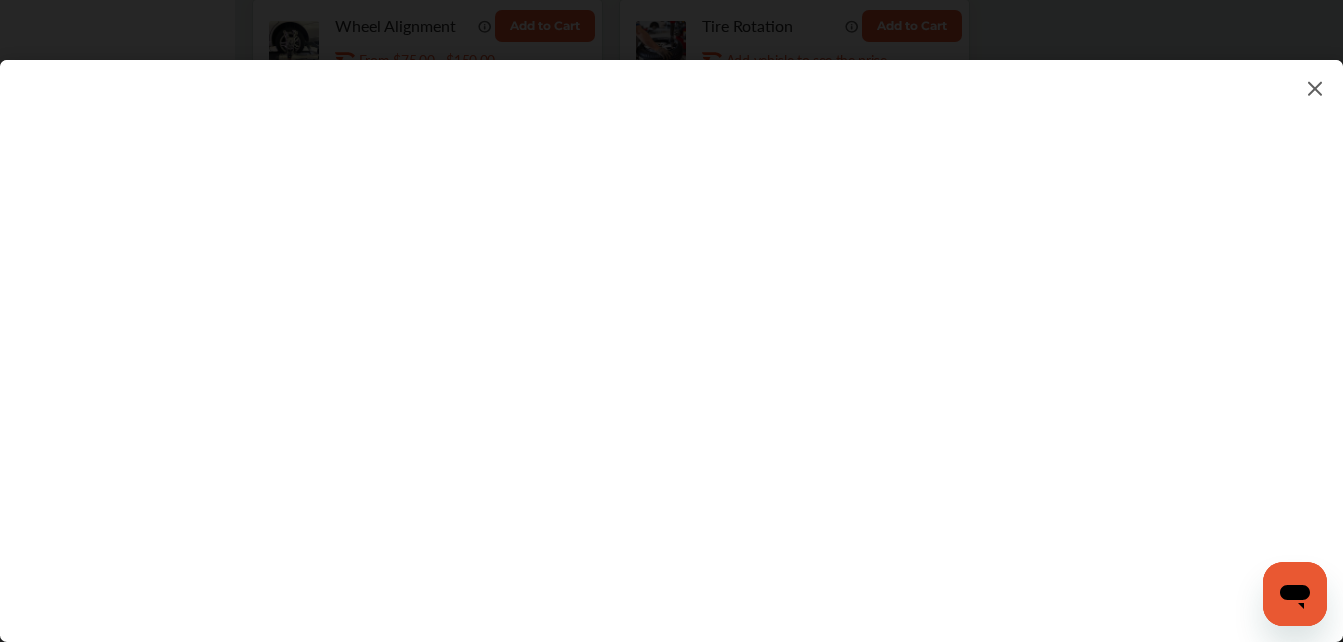 click at bounding box center (671, 331) 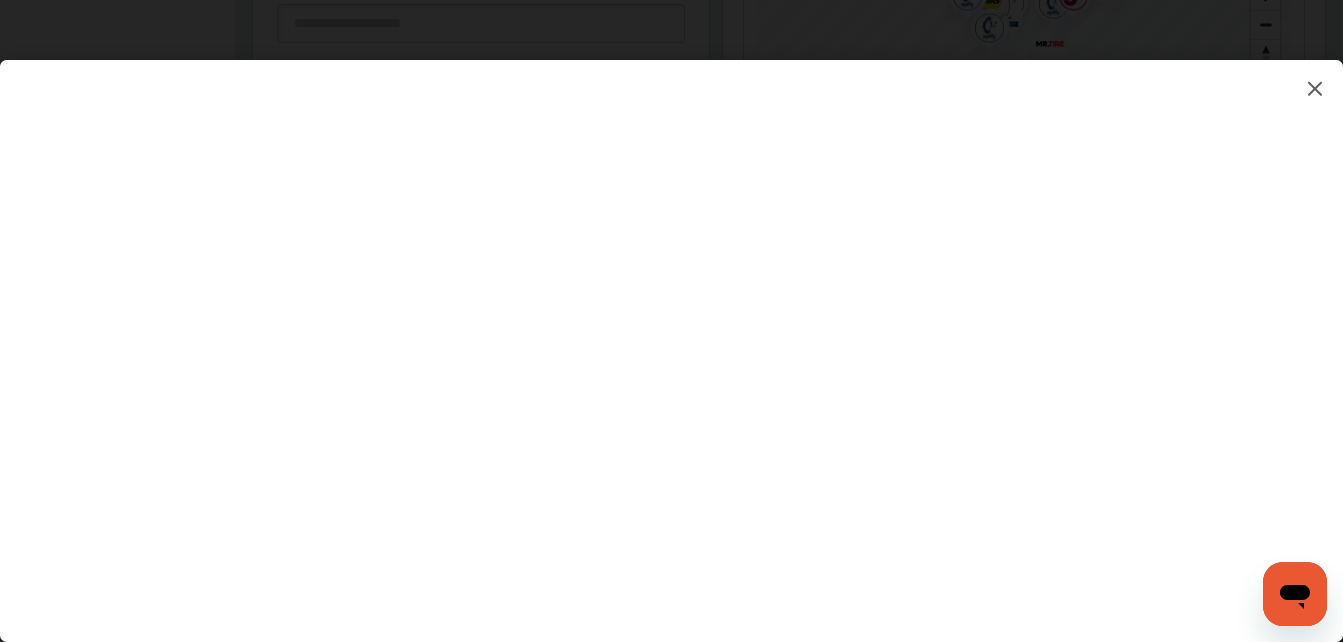 scroll, scrollTop: 700, scrollLeft: 0, axis: vertical 